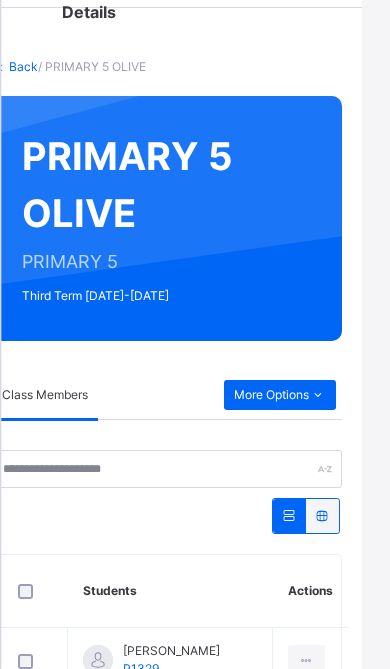 scroll, scrollTop: 0, scrollLeft: 34, axis: horizontal 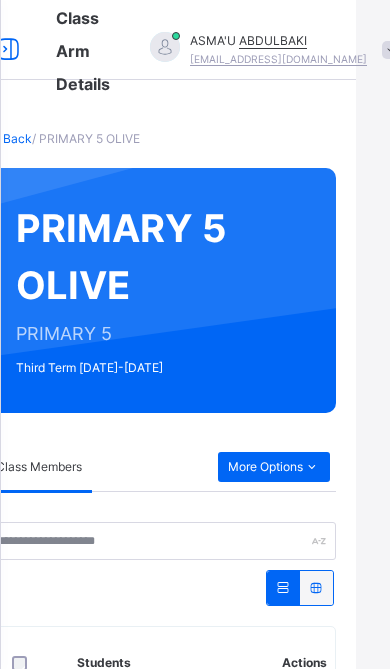 click on "More Options" at bounding box center (274, 467) 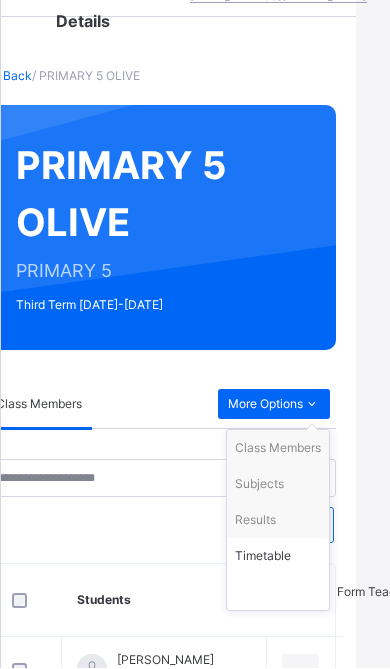 click on "Subjects" at bounding box center [278, 485] 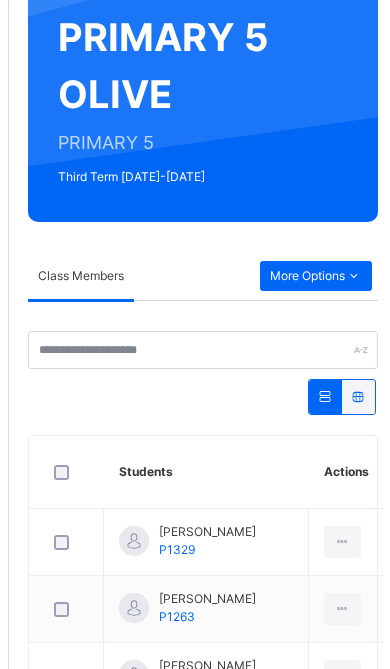 scroll, scrollTop: 190, scrollLeft: 0, axis: vertical 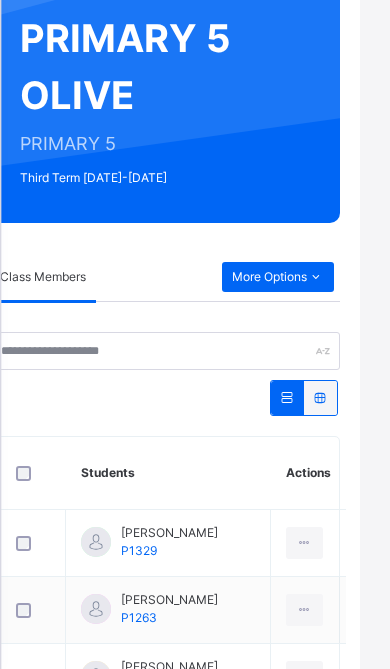 click at bounding box center (320, 397) 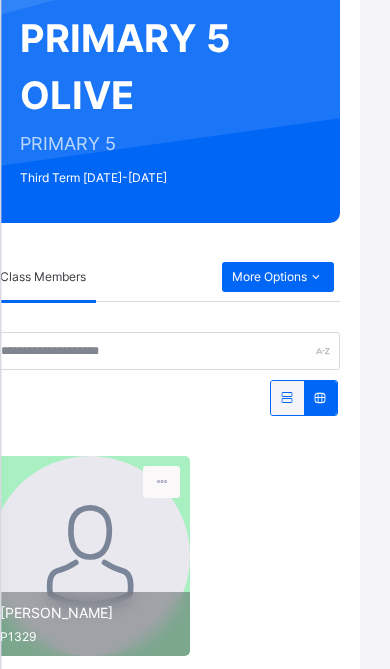 scroll, scrollTop: 191, scrollLeft: 30, axis: both 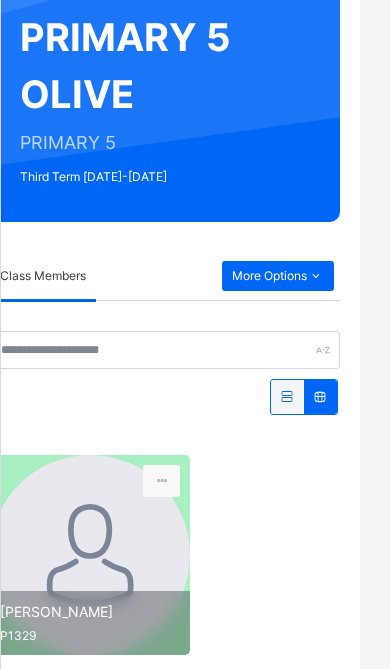 click at bounding box center [287, 396] 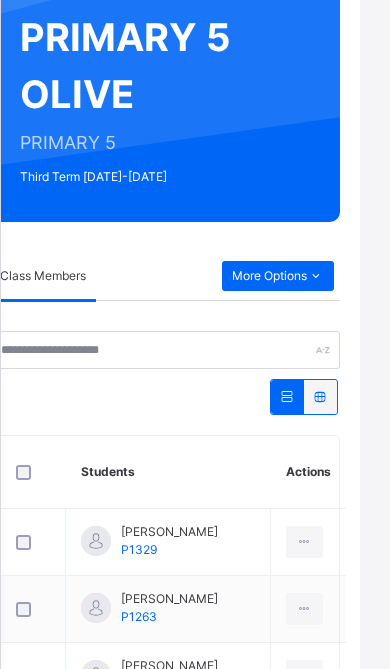 click on "More Options" at bounding box center [278, 276] 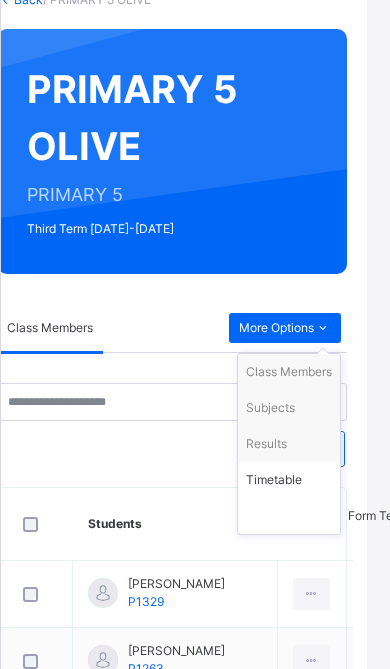 scroll, scrollTop: 139, scrollLeft: 0, axis: vertical 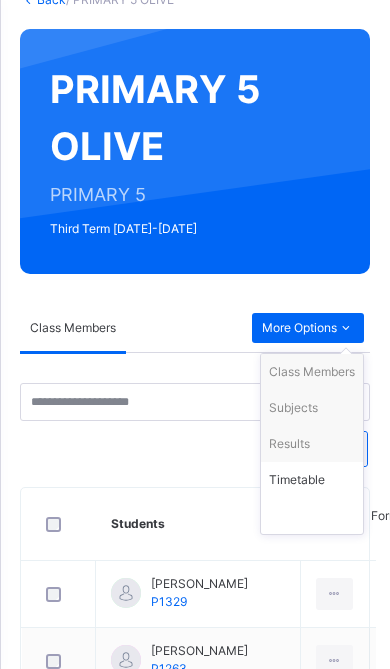 click on "More Options" at bounding box center (308, 328) 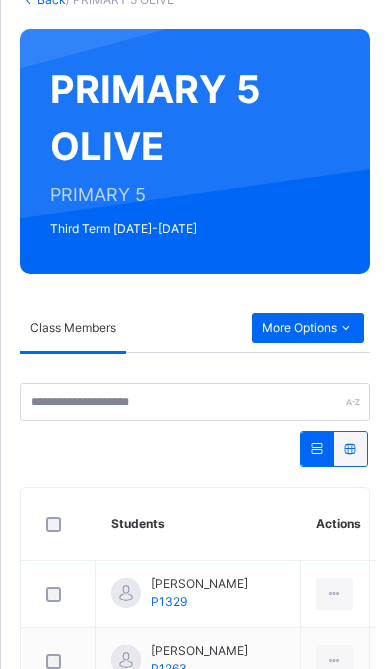 click at bounding box center (345, 328) 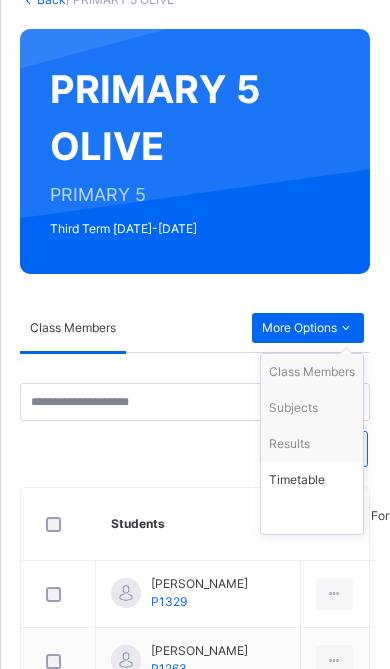 click on "PRIMARY 5 OLIVE PRIMARY 5 Third Term [DATE]-[DATE]" at bounding box center (195, 151) 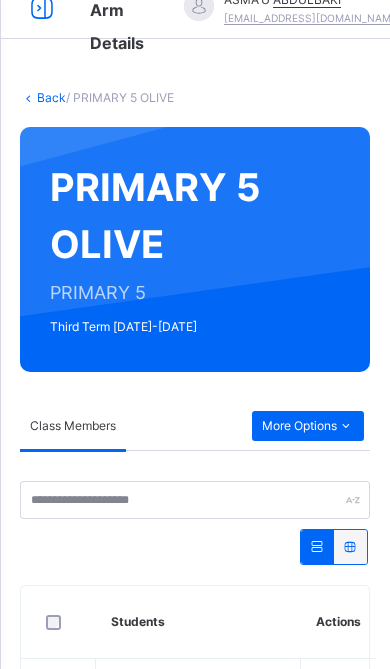 scroll, scrollTop: 0, scrollLeft: 0, axis: both 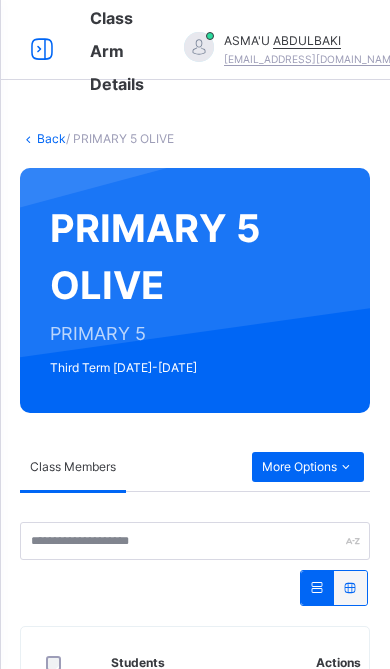 click at bounding box center (42, 50) 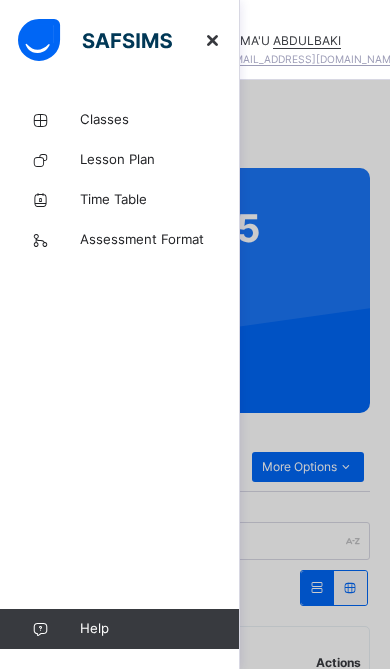 click on "Classes" at bounding box center [160, 120] 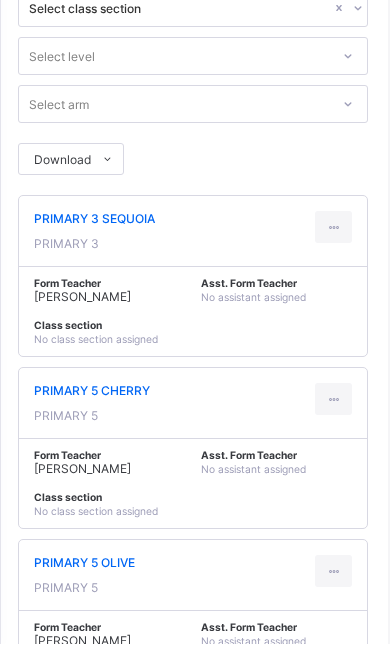 scroll, scrollTop: 164, scrollLeft: 3, axis: both 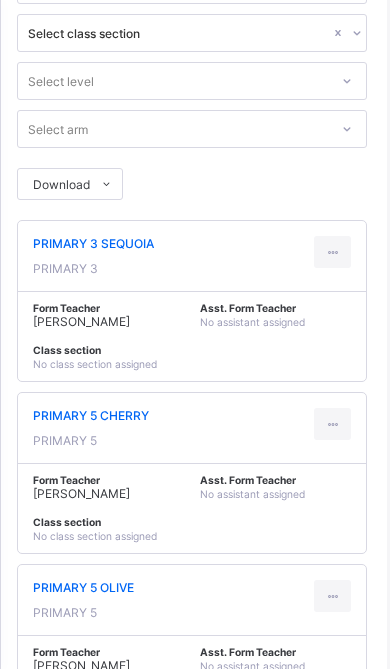 click at bounding box center (332, 596) 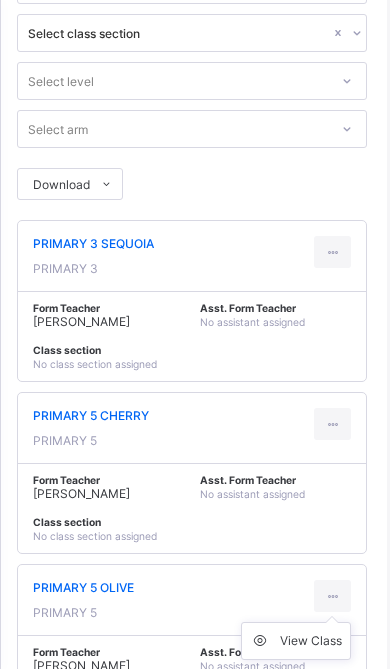click on "View Class" at bounding box center [311, 641] 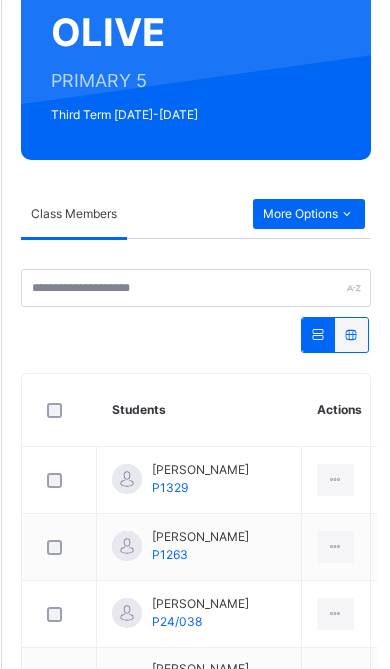 scroll, scrollTop: 252, scrollLeft: 0, axis: vertical 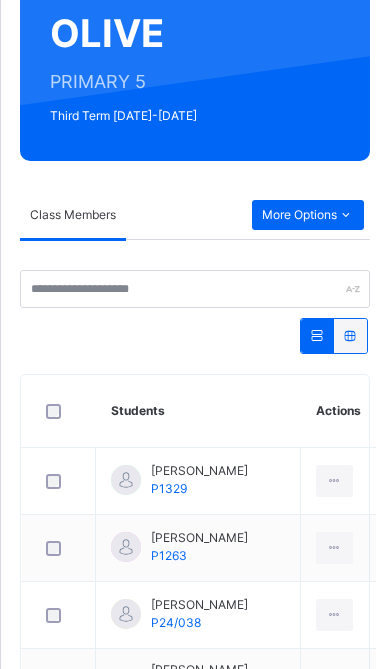 click at bounding box center [345, 215] 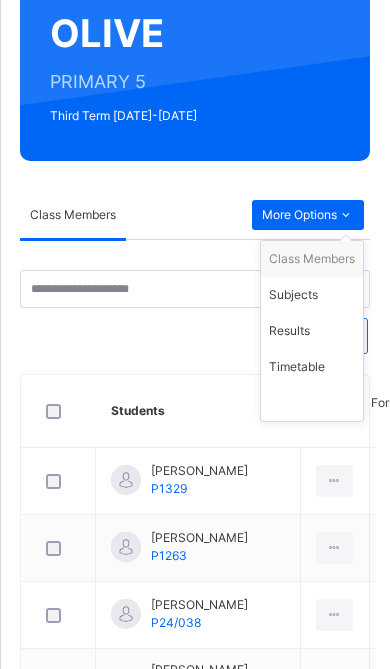 click on "Subjects" at bounding box center [312, 295] 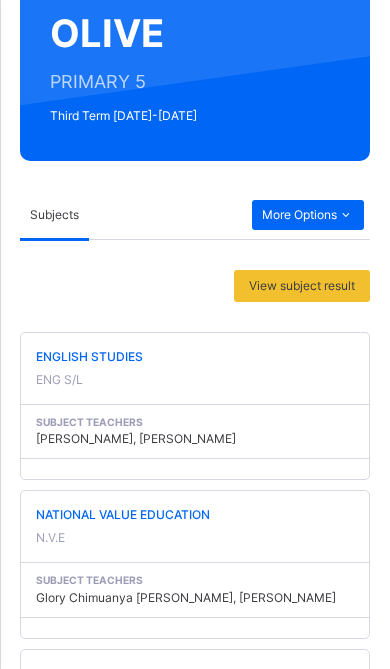 click on "Subject Teachers Glory Chimuanya Ekeh, ABDULGANIYU ABUBAKAR" at bounding box center (195, 589) 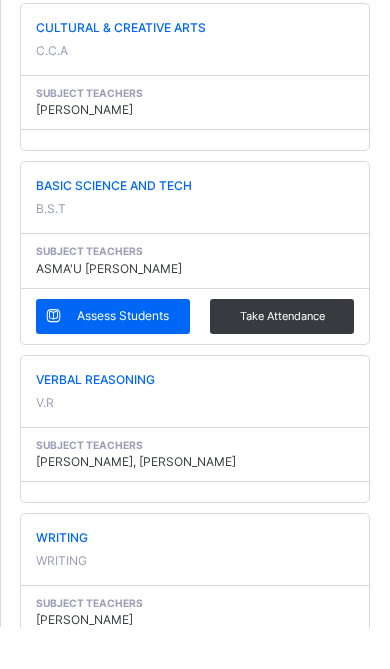 scroll, scrollTop: 2072, scrollLeft: 0, axis: vertical 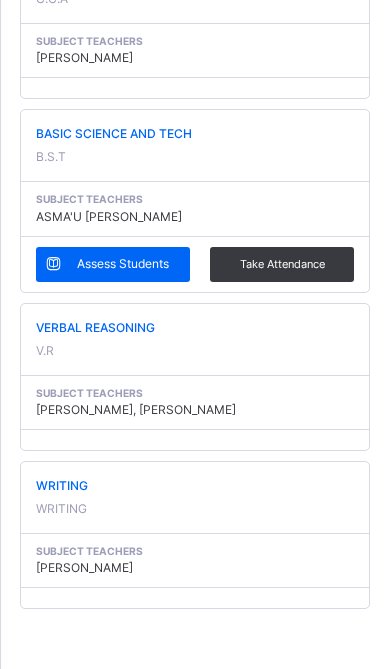 click on "Assess Students" at bounding box center (123, 264) 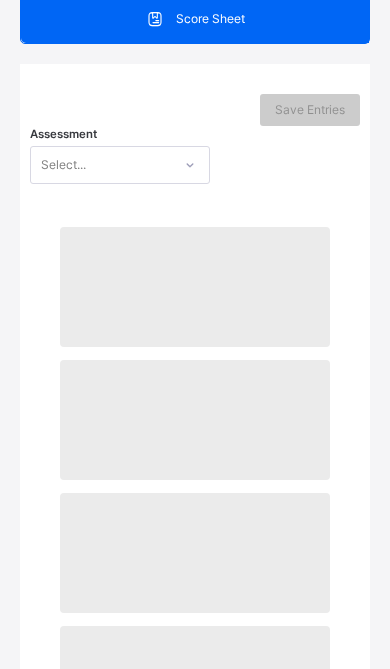 scroll, scrollTop: 294, scrollLeft: 0, axis: vertical 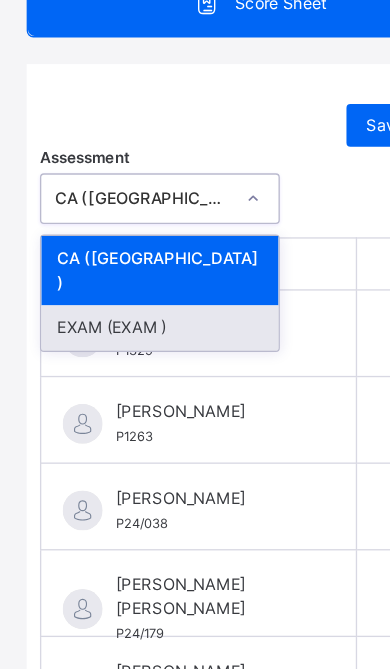 click on "EXAM (EXAM )" at bounding box center (120, 259) 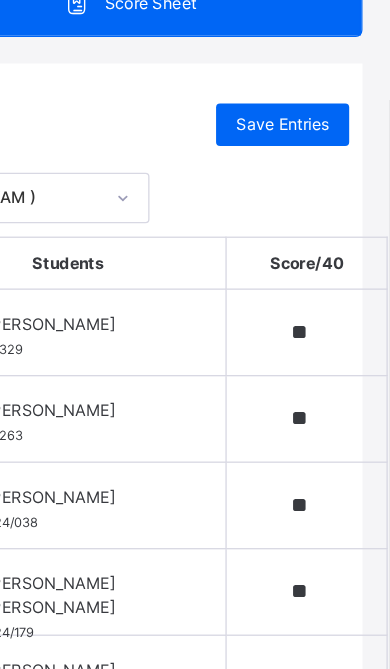 scroll, scrollTop: 2072, scrollLeft: 9, axis: both 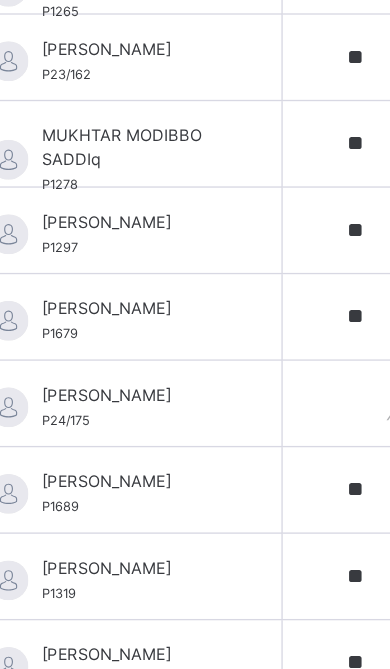 click at bounding box center (328, 316) 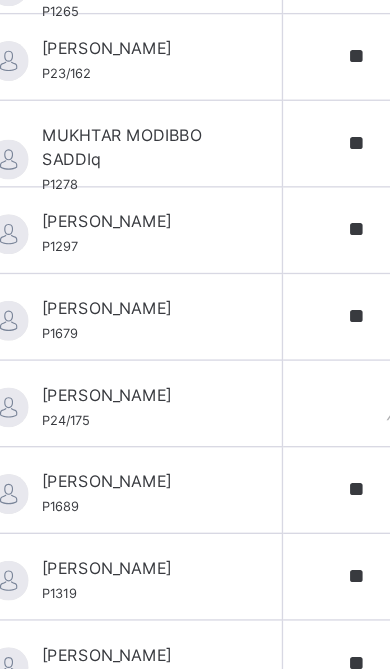 scroll, scrollTop: 2072, scrollLeft: 34, axis: both 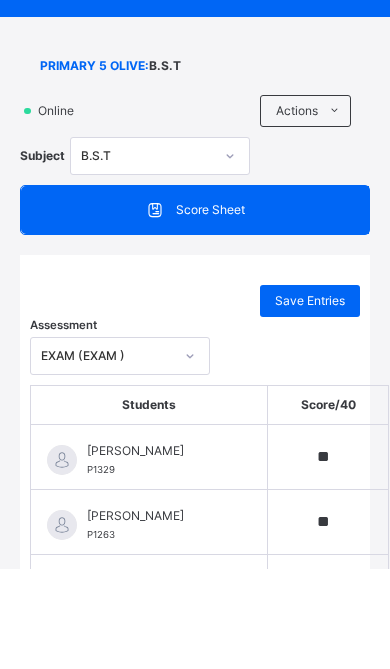 type on "**" 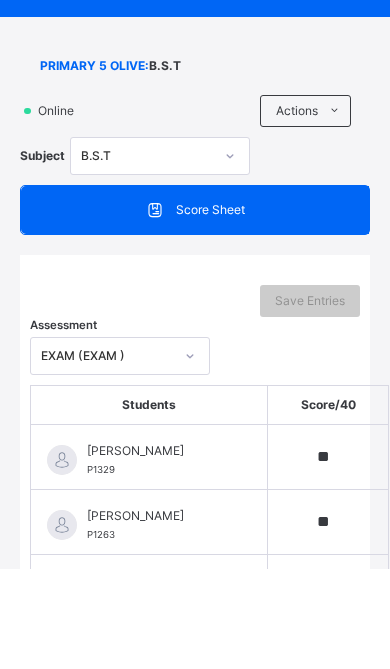scroll, scrollTop: 1964, scrollLeft: 34, axis: both 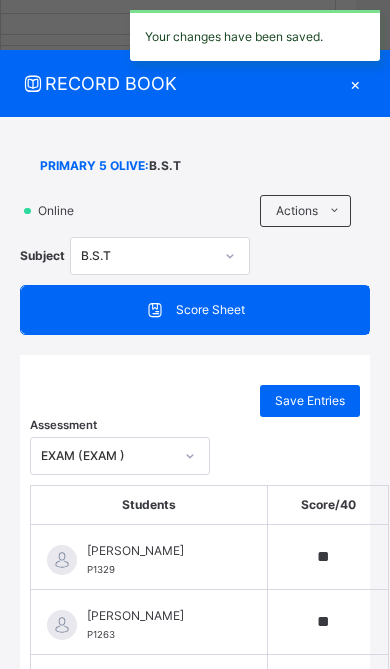 click on "Save Entries" at bounding box center [310, 401] 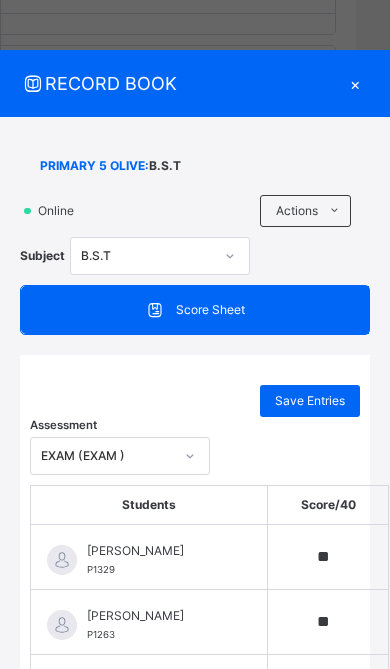 scroll, scrollTop: 1964, scrollLeft: 0, axis: vertical 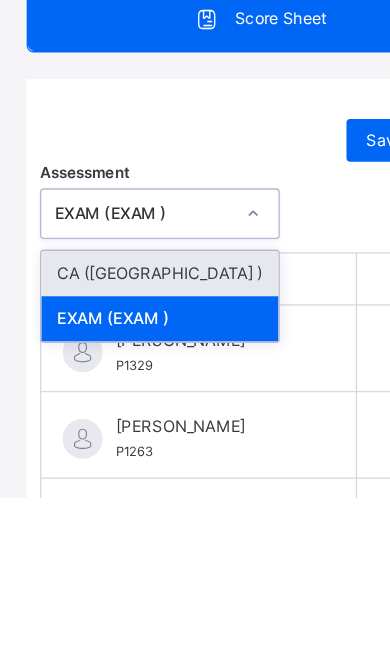 click on "CA  (CA )" at bounding box center (120, 501) 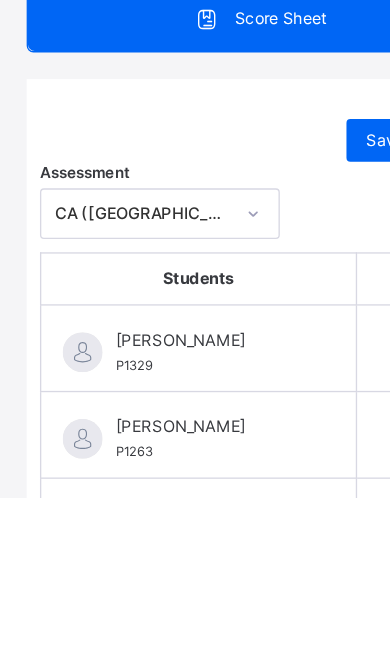 scroll, scrollTop: 2072, scrollLeft: 0, axis: vertical 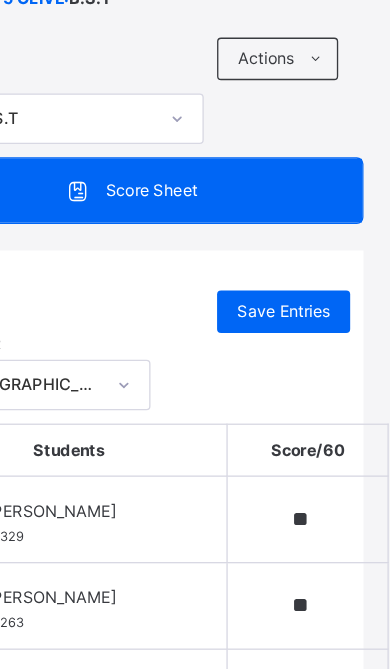 click on "PRIMARY 5   OLIVE :   B.S.T Online Actions  Download Empty Score Sheet  Upload/map score sheet Subject  B.S.T GOBARAU ACADEMY, KATSINA Date: 16th Jul 2025, 11:22:40 am Score Sheet Score Sheet Save Entries Assessment CA  (CA ) Students Score / 60 ABDALLAH  ABDULLAHI P1329 ** ABDALLAH  KABIR P1263 ** ABDULLAHI  MUHAMMAD P24/038 ** ABDULMALIK IYAL ABUBAKAR P24/179 ** ABDULRAHIM RIMI ISMAILA P24/195 ** ABDULRAHMAN  NURADEEN P0409 ** AHMAD  AMINU P1215 ** AISHA  ABUBAKAR P1283 ** AISHA  ILIYASU P1480 ** AL-AMIN GARBA ALIYU P1264 ** ALHUSSAIN WALI ABDULRAHMAN P1196 ** ALIYU MADUGU MUHAMMAD P1291 ** ALIYU SANI ASHIRU P1170 ** FATIMA RANDAWA KABIR P1299 ** GODFAVOUR CHIZETERE HEMJIRIKA P24/190 ** HAMZA ZAKARI MUHAMMAD P1476 ** IMRAN UMAR IMRAN P24/197 ** JALEELA HASSAN YAHAYA P1247 ** KHADIJA BELLO AMINU P1265 ** MUBARAK MALIKI ONOROIZA P23/162 MUKHTAR MODIBBO SADDIq P1278 ** MUSA  JAFAR P1297 ** NADIA  ABUKASIM P1679 ** SHU'AIBU   ALIYU P24/175 ** SULAIM SAIFULLAHI UMAR P1689 ** UMAR IBRAHIM MUSA P1319 ** P1266 **" at bounding box center [195, 1251] 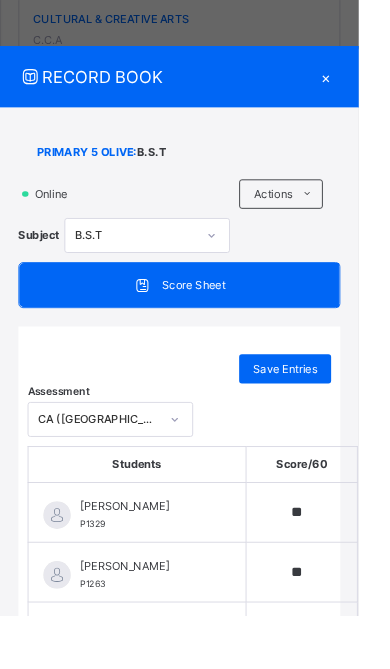 scroll, scrollTop: 2013, scrollLeft: 0, axis: vertical 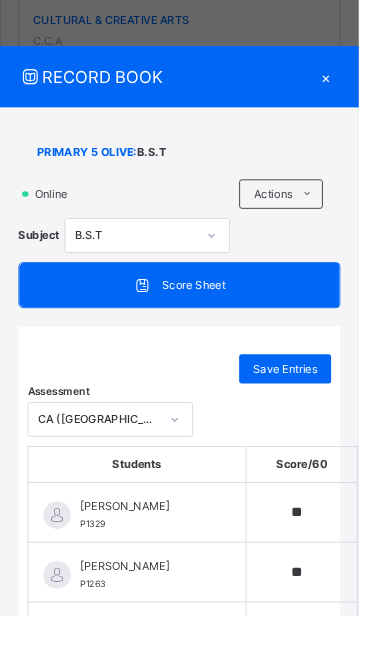 click on "PRIMARY 5   OLIVE :   B.S.T Online Actions  Download Empty Score Sheet  Upload/map score sheet Subject  B.S.T GOBARAU ACADEMY, KATSINA Date: 16th Jul 2025, 11:22:40 am Score Sheet Score Sheet Save Entries Assessment CA  (CA ) Students Score / 60 ABDALLAH  ABDULLAHI P1329 ** ABDALLAH  KABIR P1263 ** ABDULLAHI  MUHAMMAD P24/038 ** ABDULMALIK IYAL ABUBAKAR P24/179 ** ABDULRAHIM RIMI ISMAILA P24/195 ** ABDULRAHMAN  NURADEEN P0409 ** AHMAD  AMINU P1215 ** AISHA  ABUBAKAR P1283 ** AISHA  ILIYASU P1480 ** AL-AMIN GARBA ALIYU P1264 ** ALHUSSAIN WALI ABDULRAHMAN P1196 ** ALIYU MADUGU MUHAMMAD P1291 ** ALIYU SANI ASHIRU P1170 ** FATIMA RANDAWA KABIR P1299 ** GODFAVOUR CHIZETERE HEMJIRIKA P24/190 ** HAMZA ZAKARI MUHAMMAD P1476 ** IMRAN UMAR IMRAN P24/197 ** JALEELA HASSAN YAHAYA P1247 ** KHADIJA BELLO AMINU P1265 ** MUBARAK MALIKI ONOROIZA P23/162 MUKHTAR MODIBBO SADDIq P1278 ** MUSA  JAFAR P1297 ** NADIA  ABUKASIM P1679 ** SHU'AIBU   ALIYU P24/175 ** SULAIM SAIFULLAHI UMAR P1689 ** UMAR IBRAHIM MUSA P1319 ** P1266 **" at bounding box center (195, 1251) 